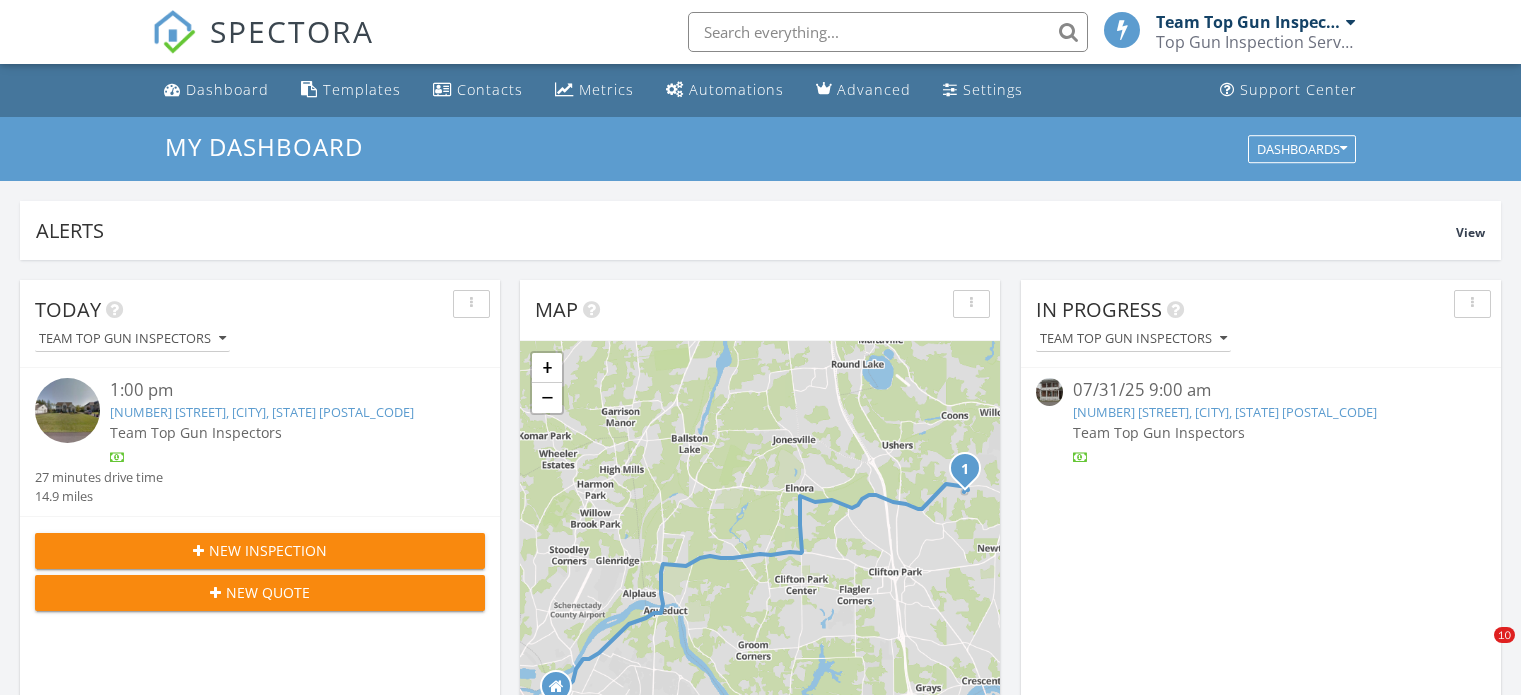 scroll, scrollTop: 0, scrollLeft: 0, axis: both 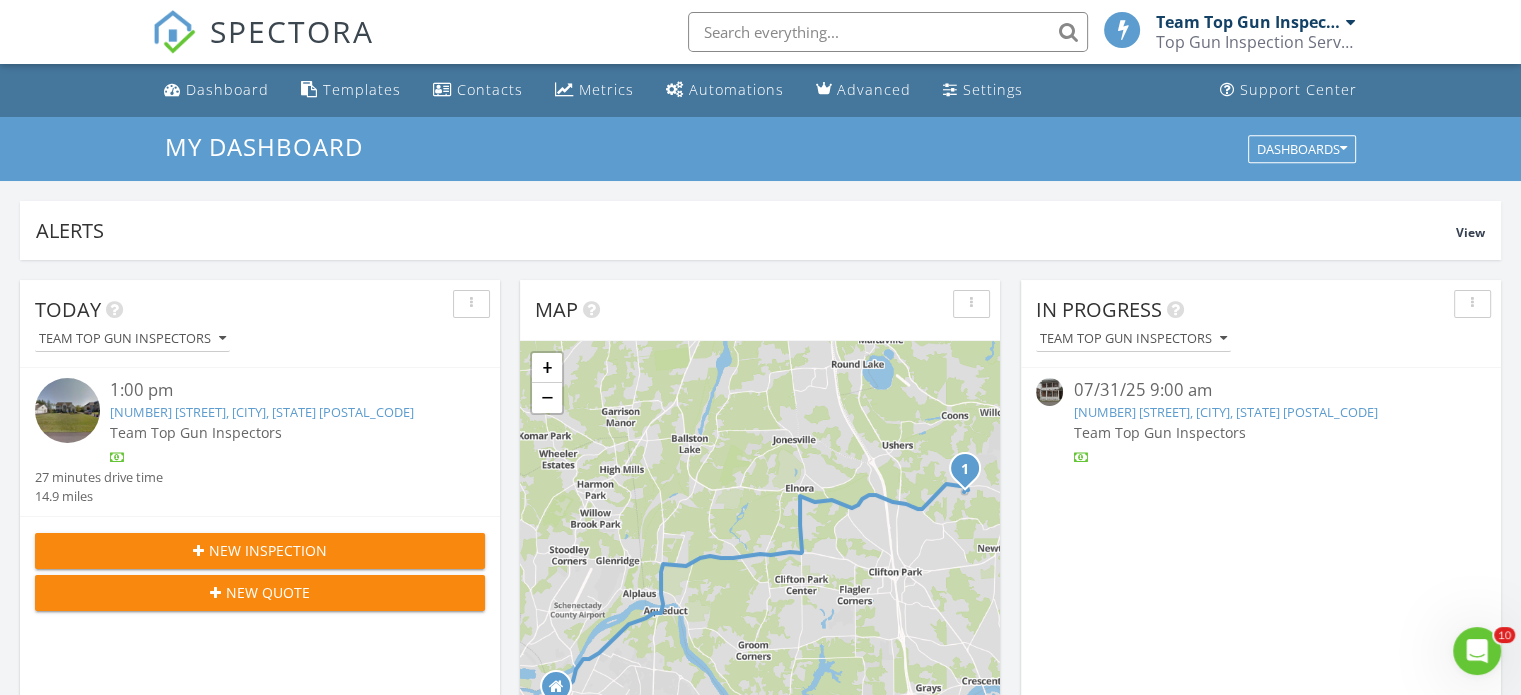 click on "New Inspection" at bounding box center (268, 550) 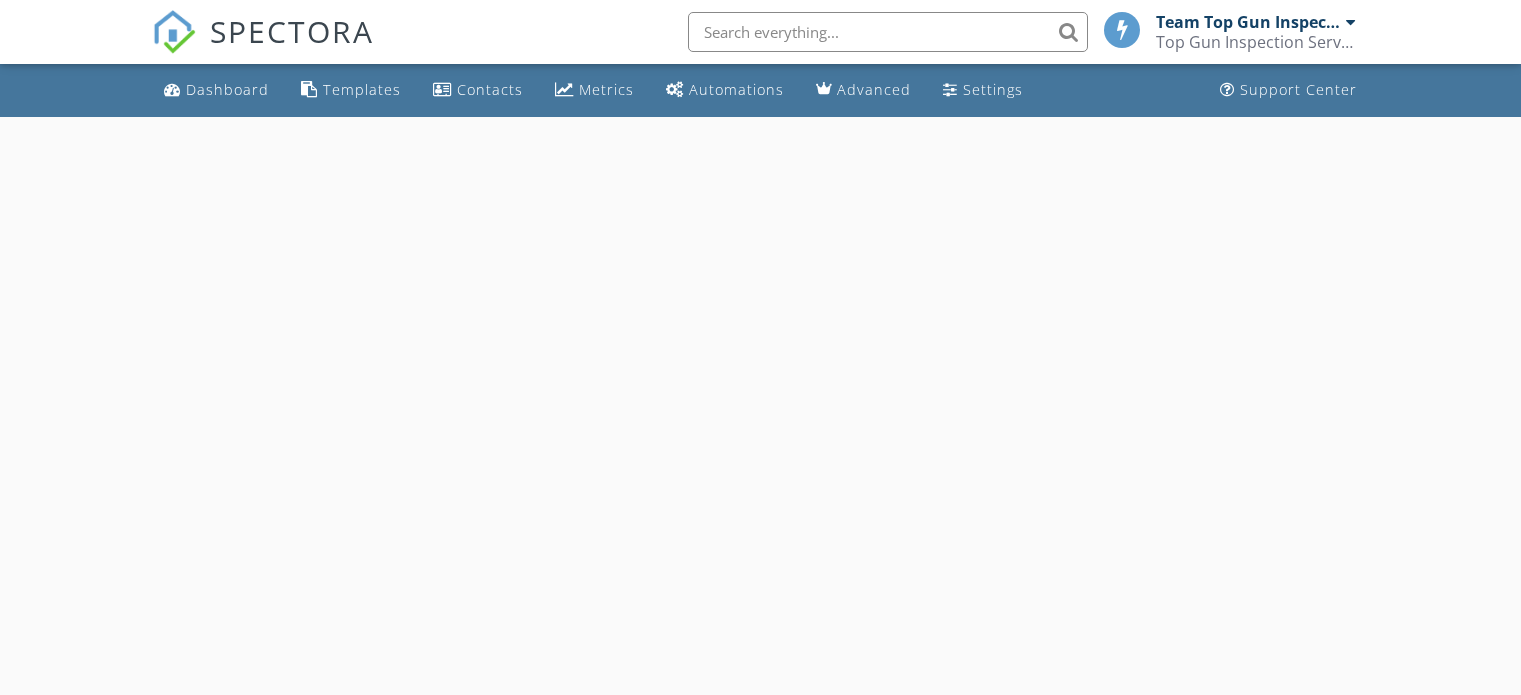 scroll, scrollTop: 0, scrollLeft: 0, axis: both 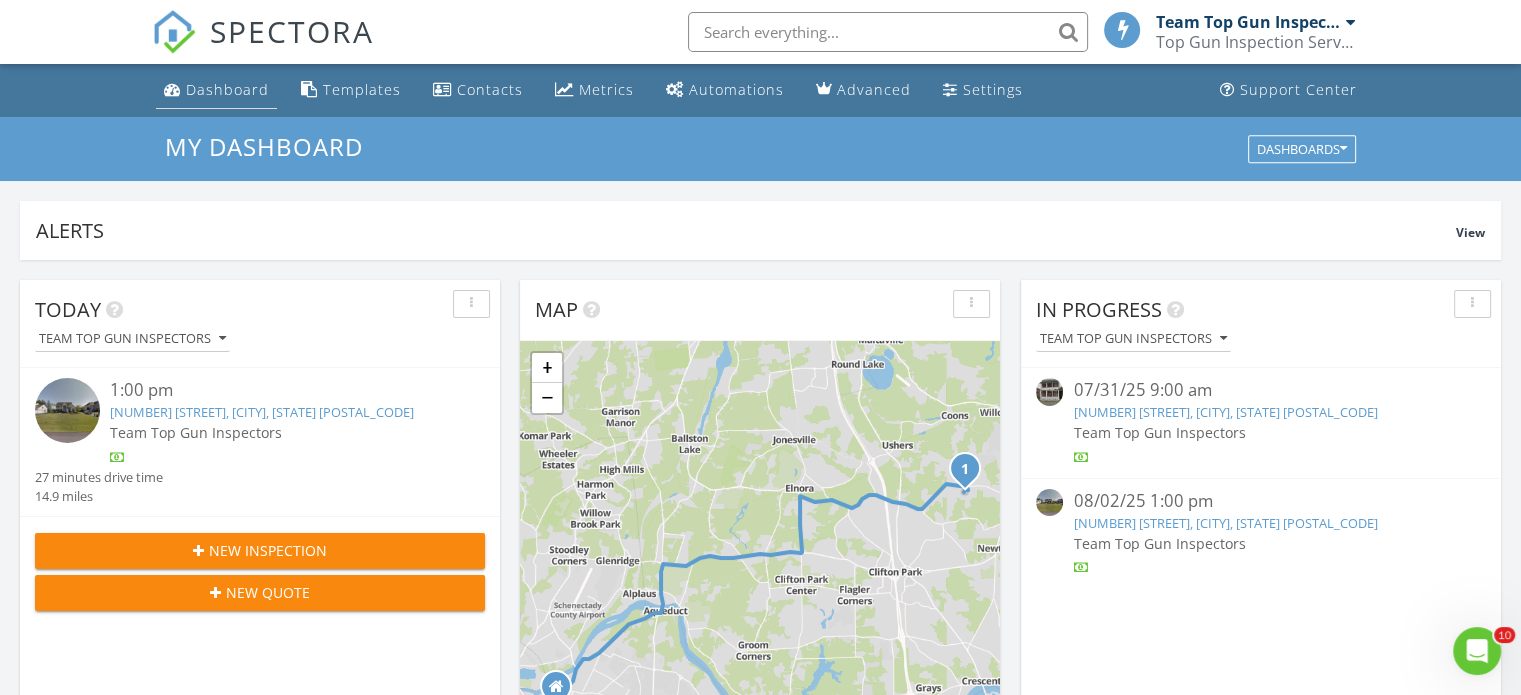 click on "Dashboard" at bounding box center [227, 89] 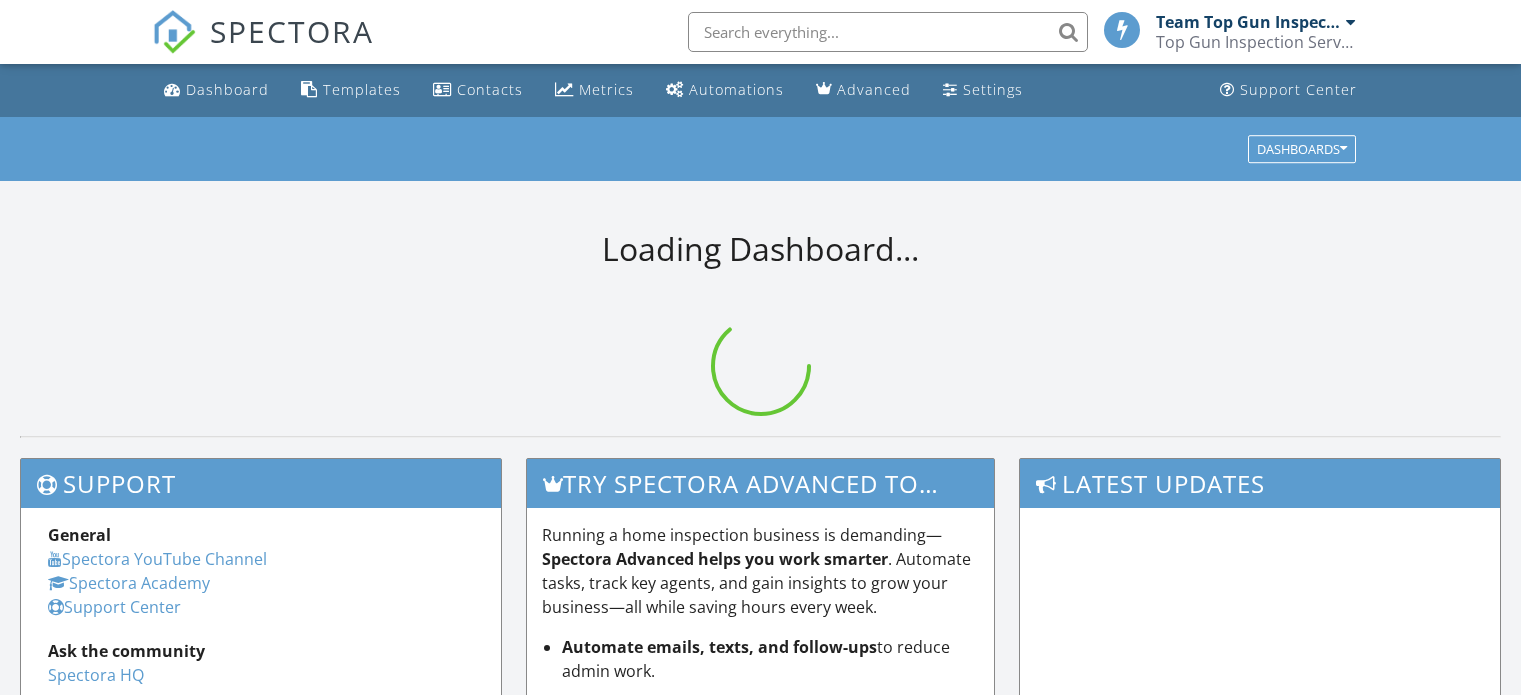 scroll, scrollTop: 0, scrollLeft: 0, axis: both 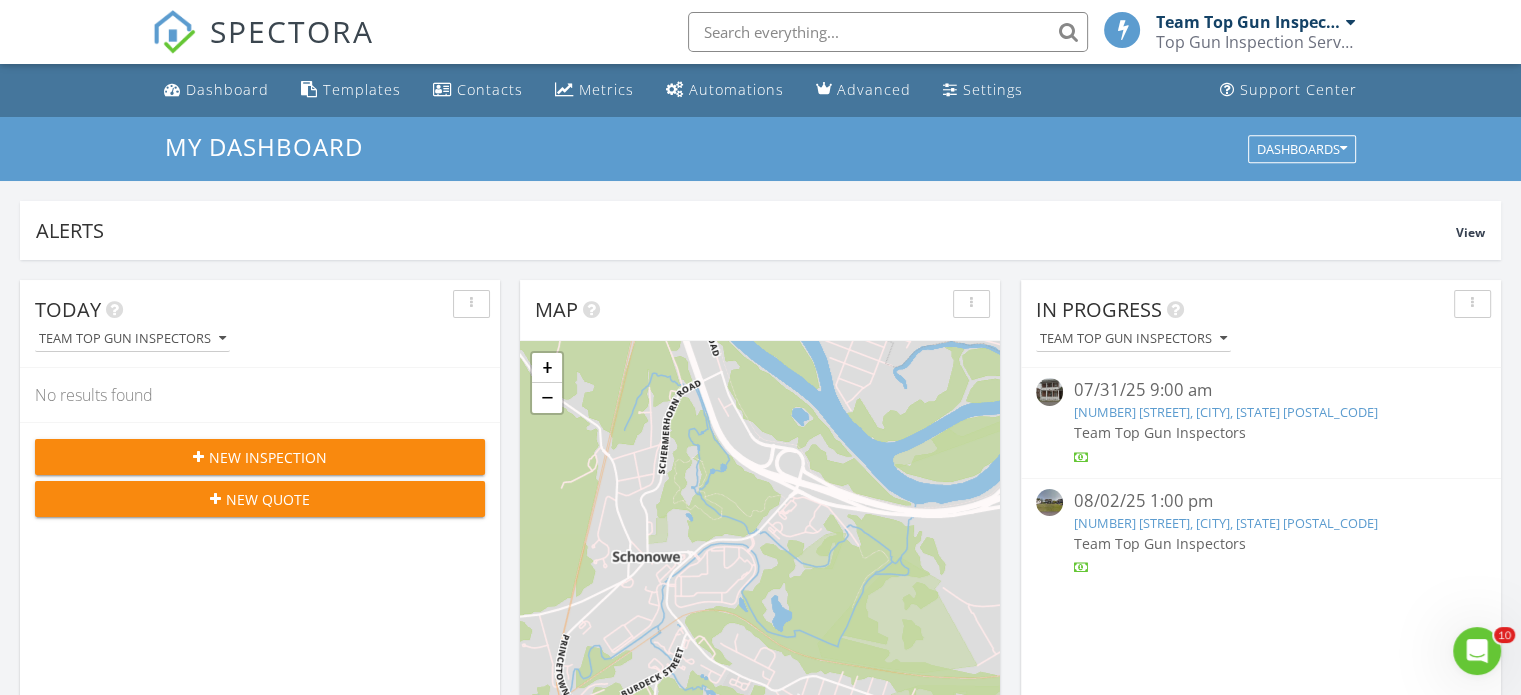 click on "[NUMBER] [STREET], [CITY], [STATE] [POSTAL_CODE]" at bounding box center [1225, 523] 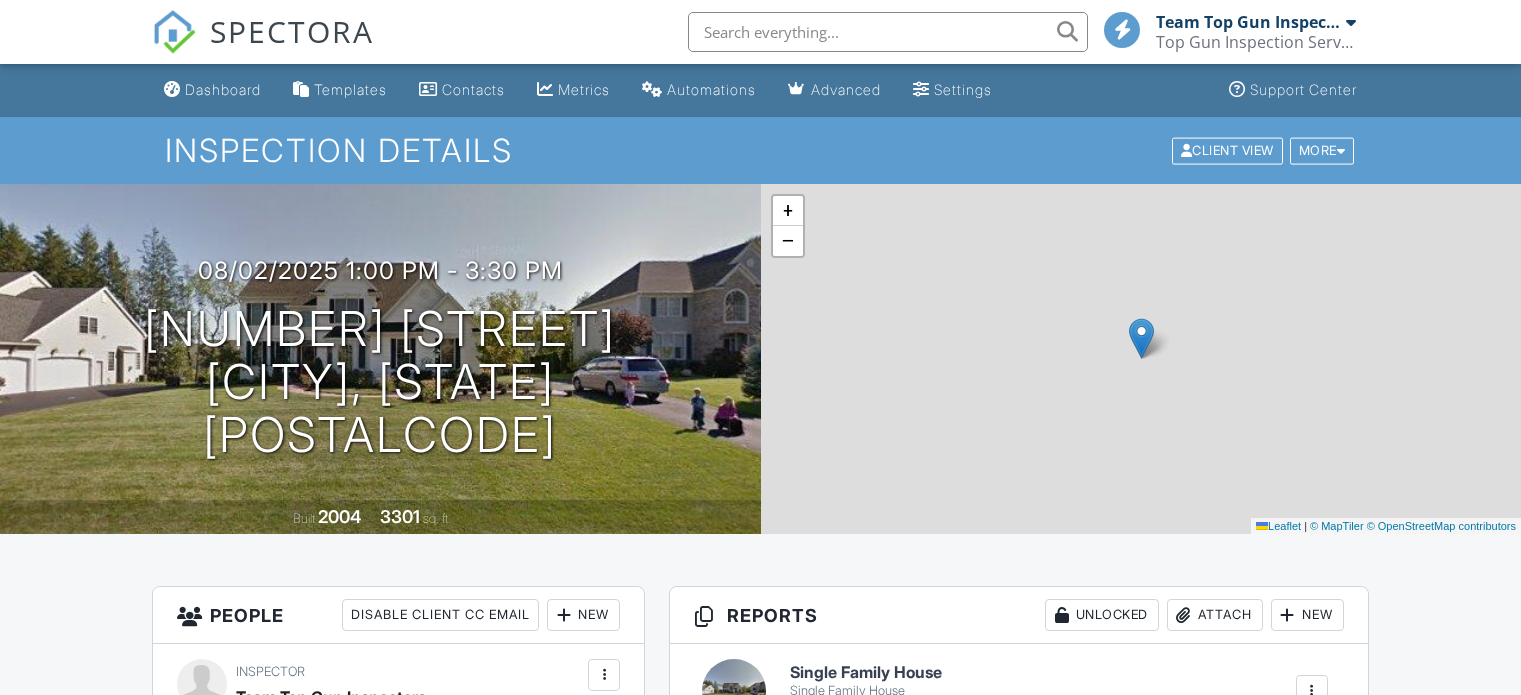 scroll, scrollTop: 0, scrollLeft: 0, axis: both 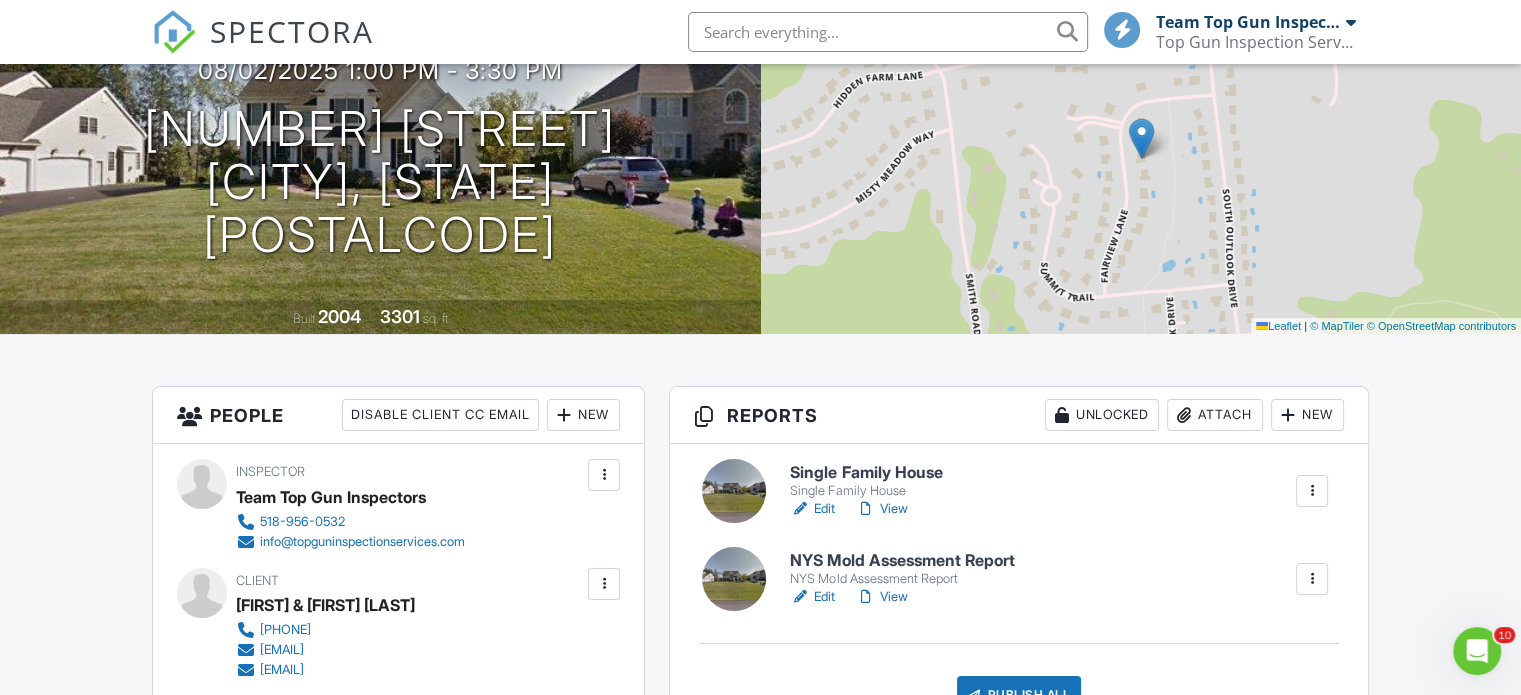 click on "Edit" at bounding box center (812, 509) 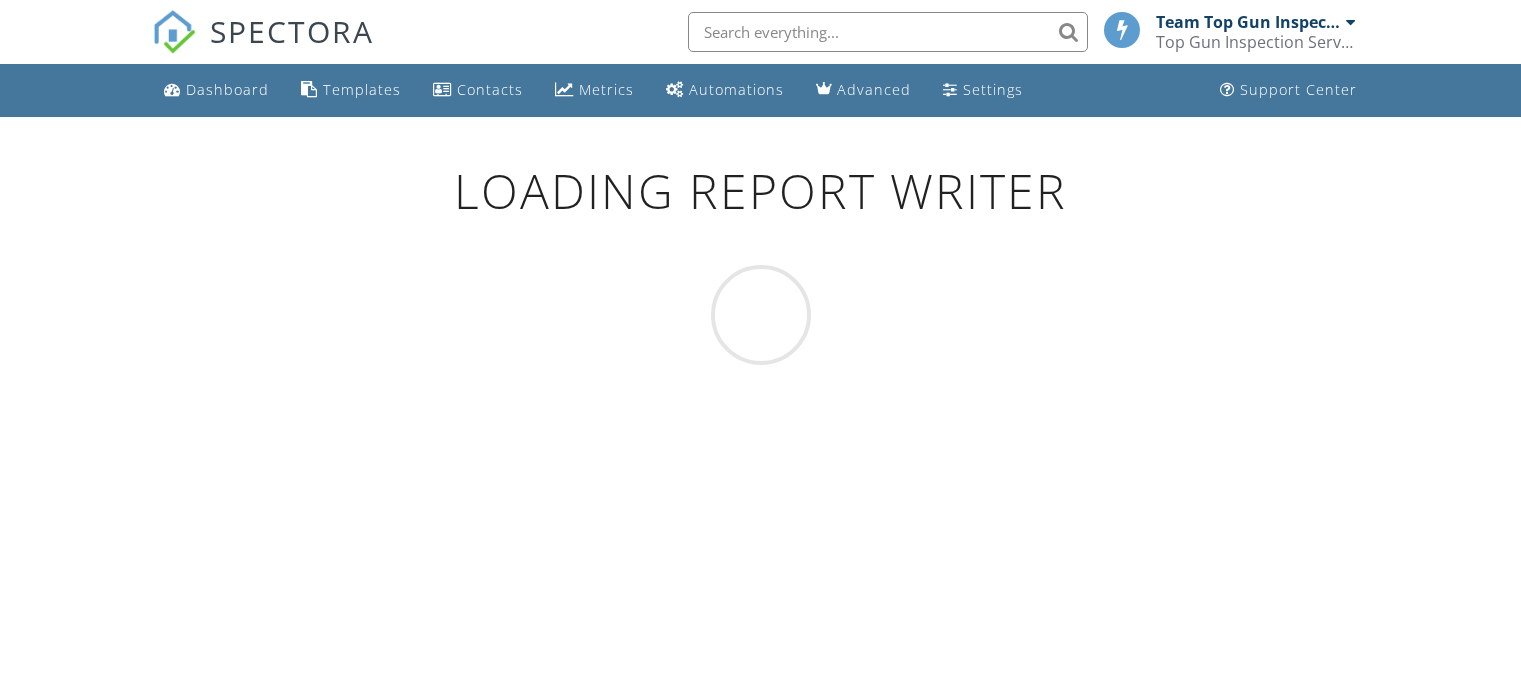 scroll, scrollTop: 0, scrollLeft: 0, axis: both 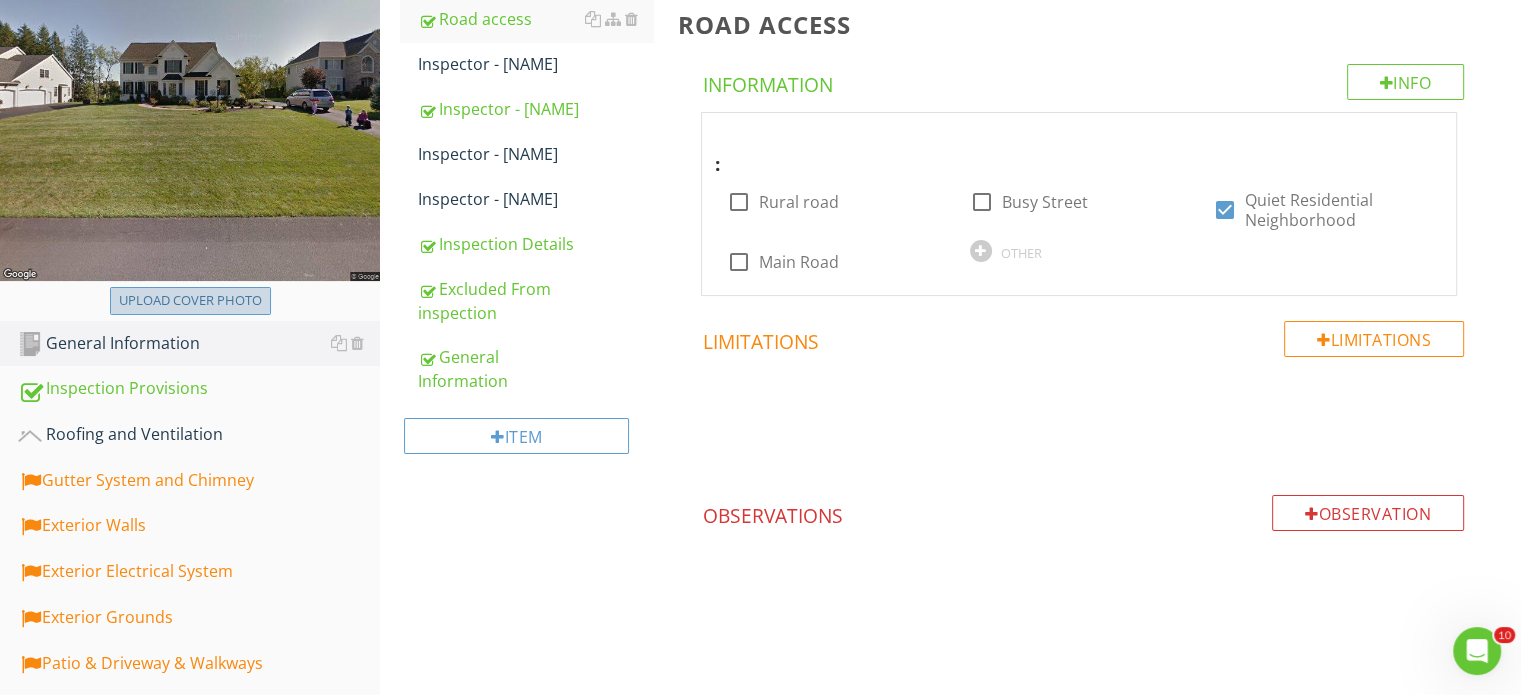 click on "Upload cover photo" at bounding box center [190, 301] 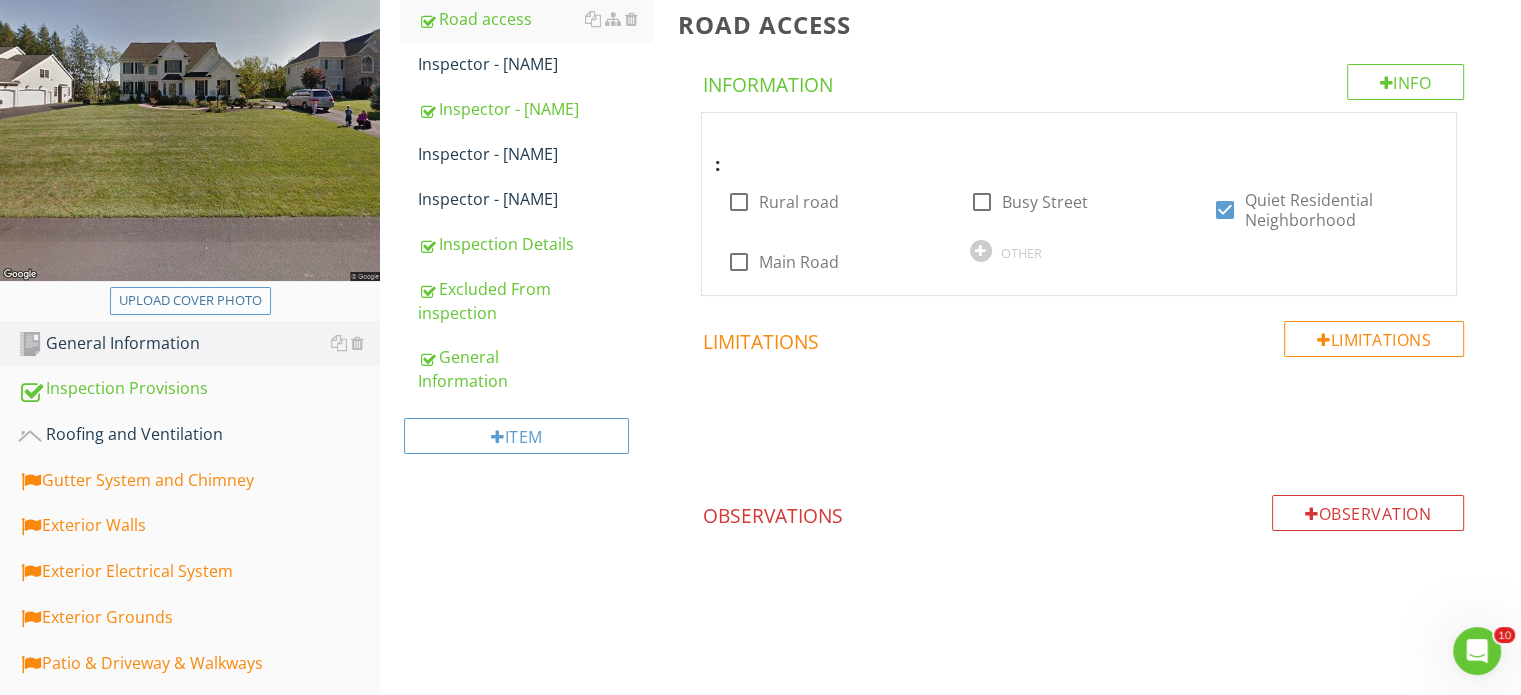 type on "C:\fakepath\IMG_3312.JPG" 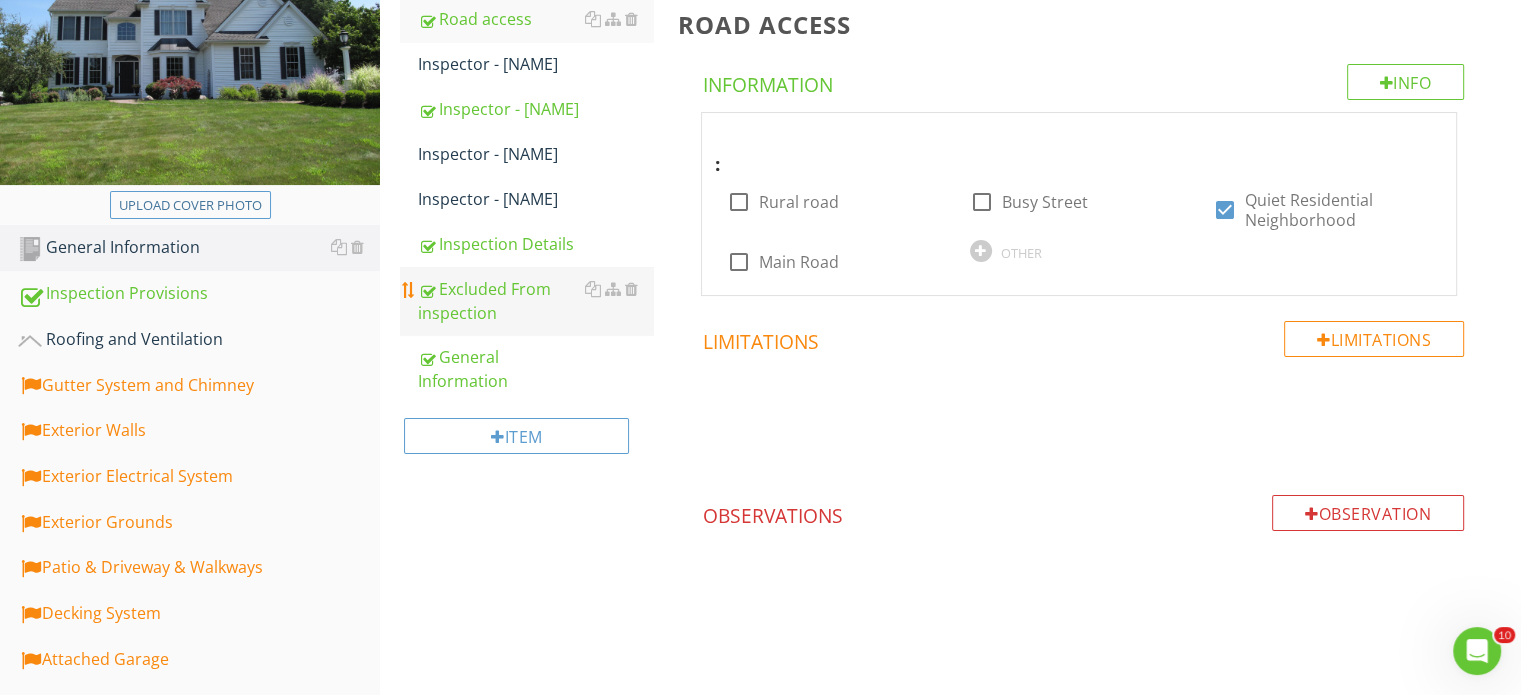 click on "Excluded From inspection" at bounding box center [535, 301] 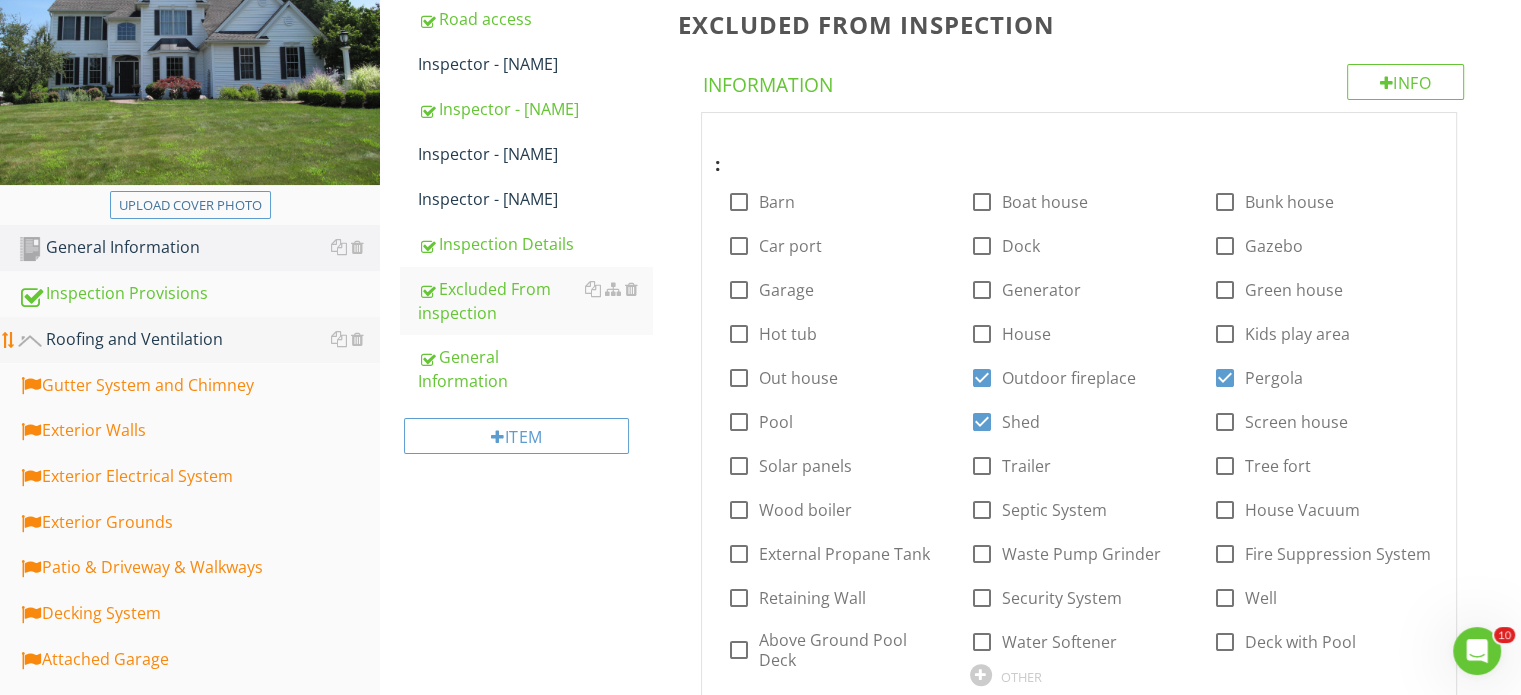 click on "Roofing and Ventilation" at bounding box center (199, 340) 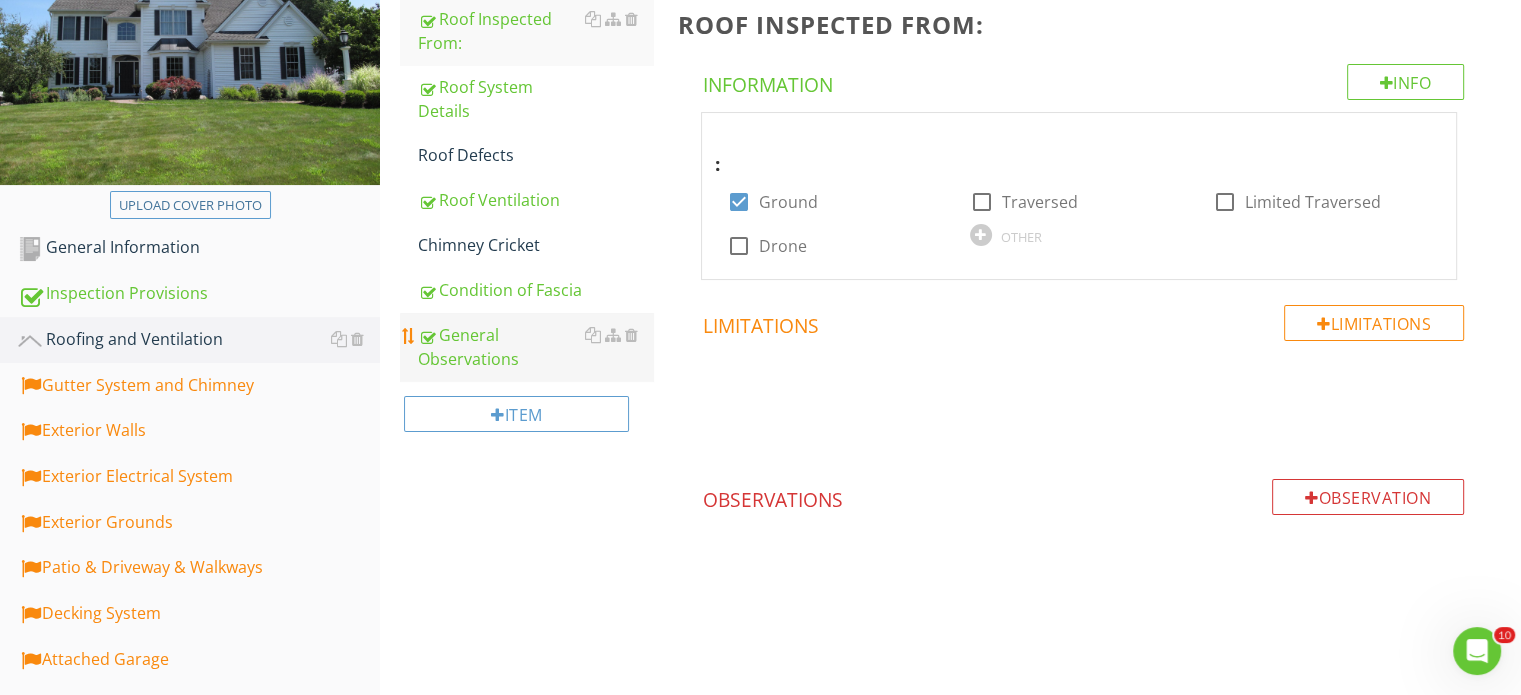 click on "General  Observations" at bounding box center [535, 347] 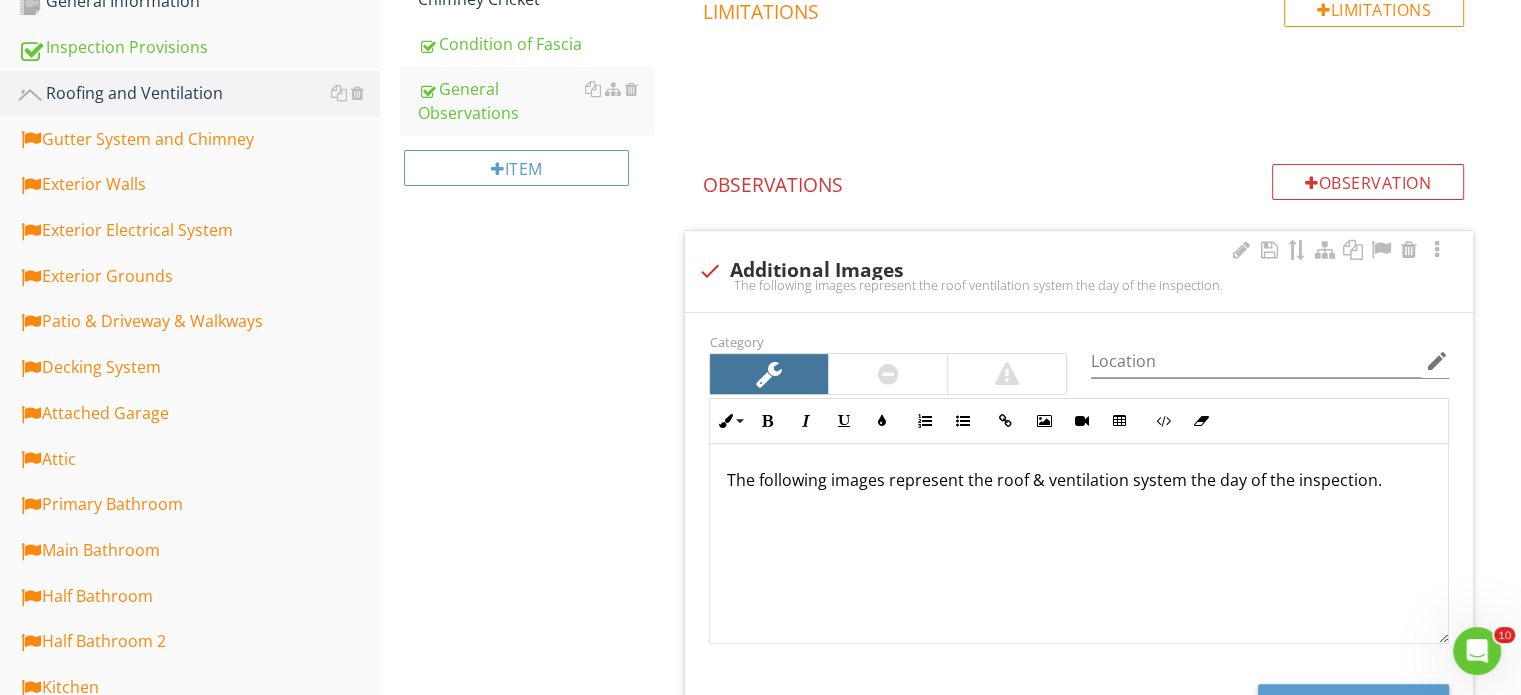 scroll, scrollTop: 600, scrollLeft: 0, axis: vertical 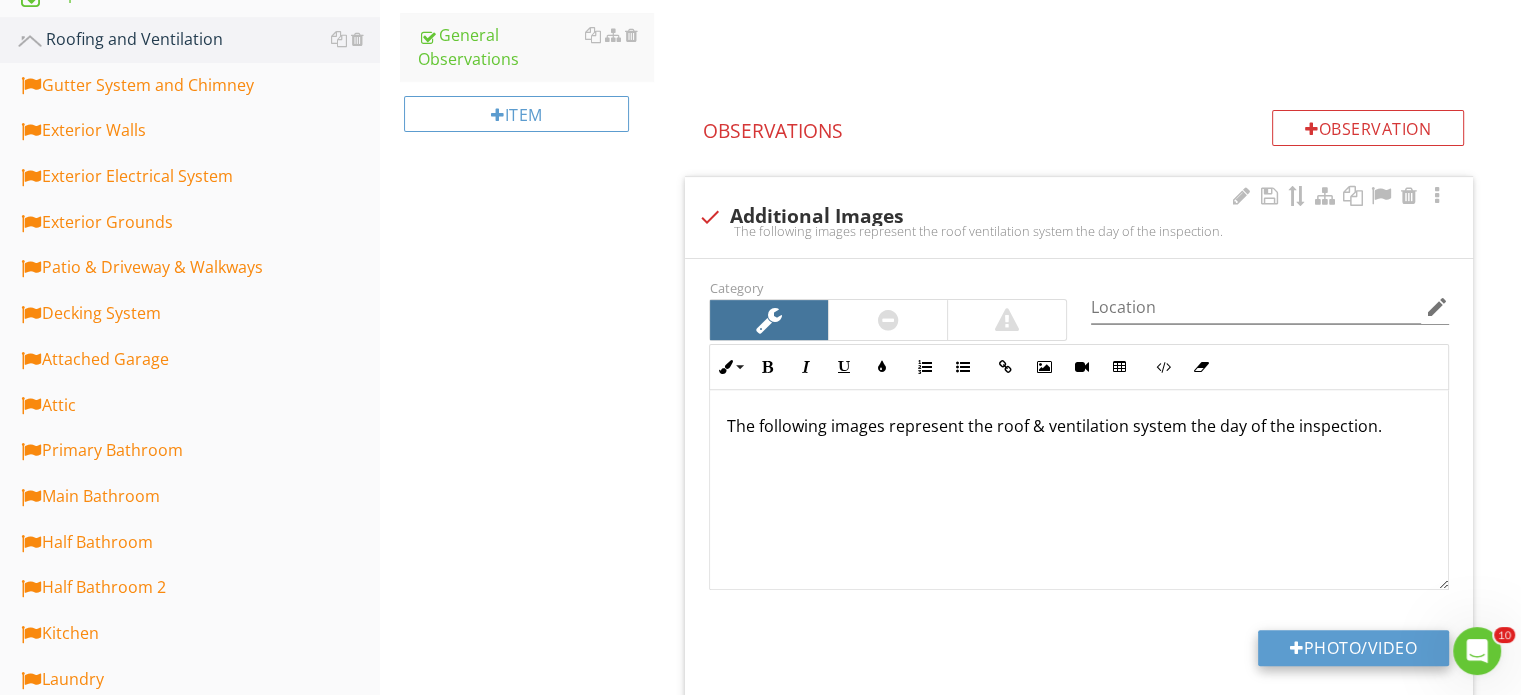 click on "Photo/Video" at bounding box center [1353, 648] 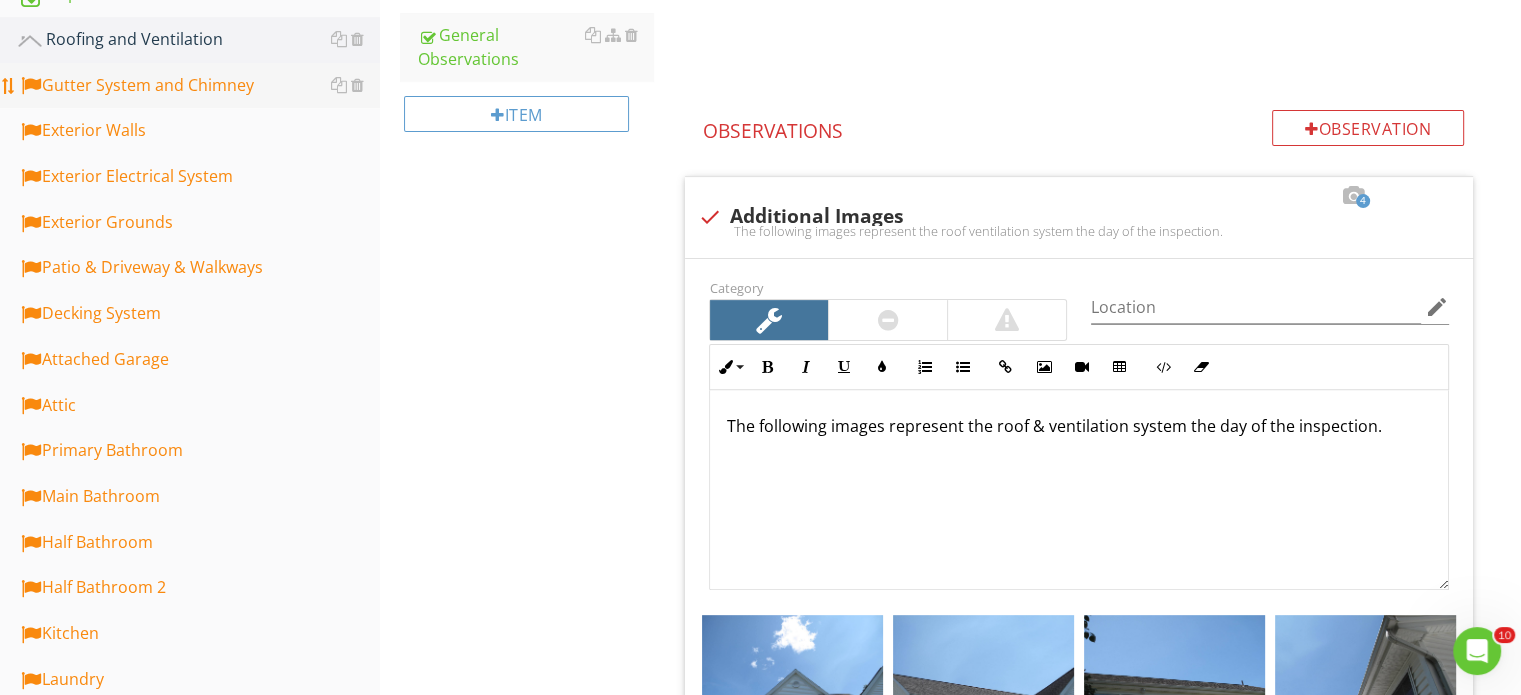 click on "Gutter System and Chimney" at bounding box center [199, 86] 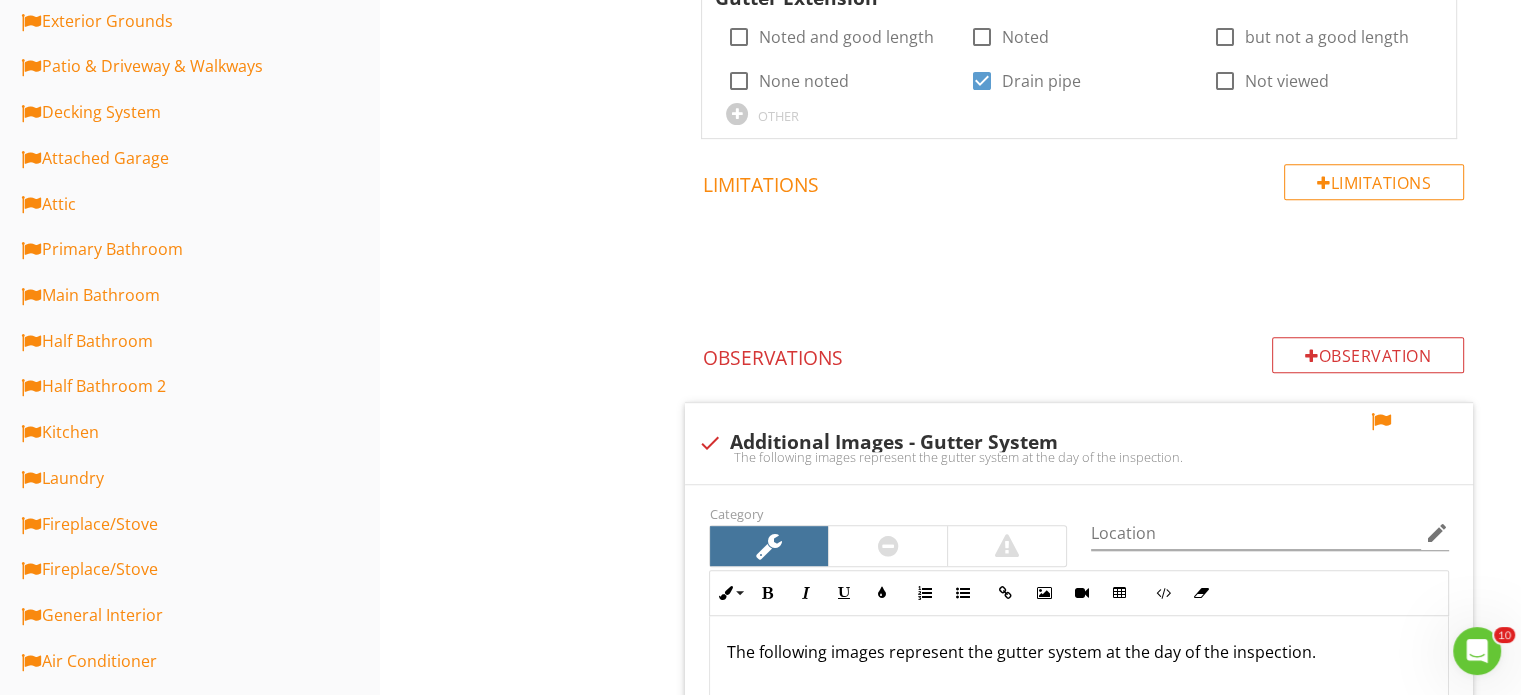 scroll, scrollTop: 785, scrollLeft: 0, axis: vertical 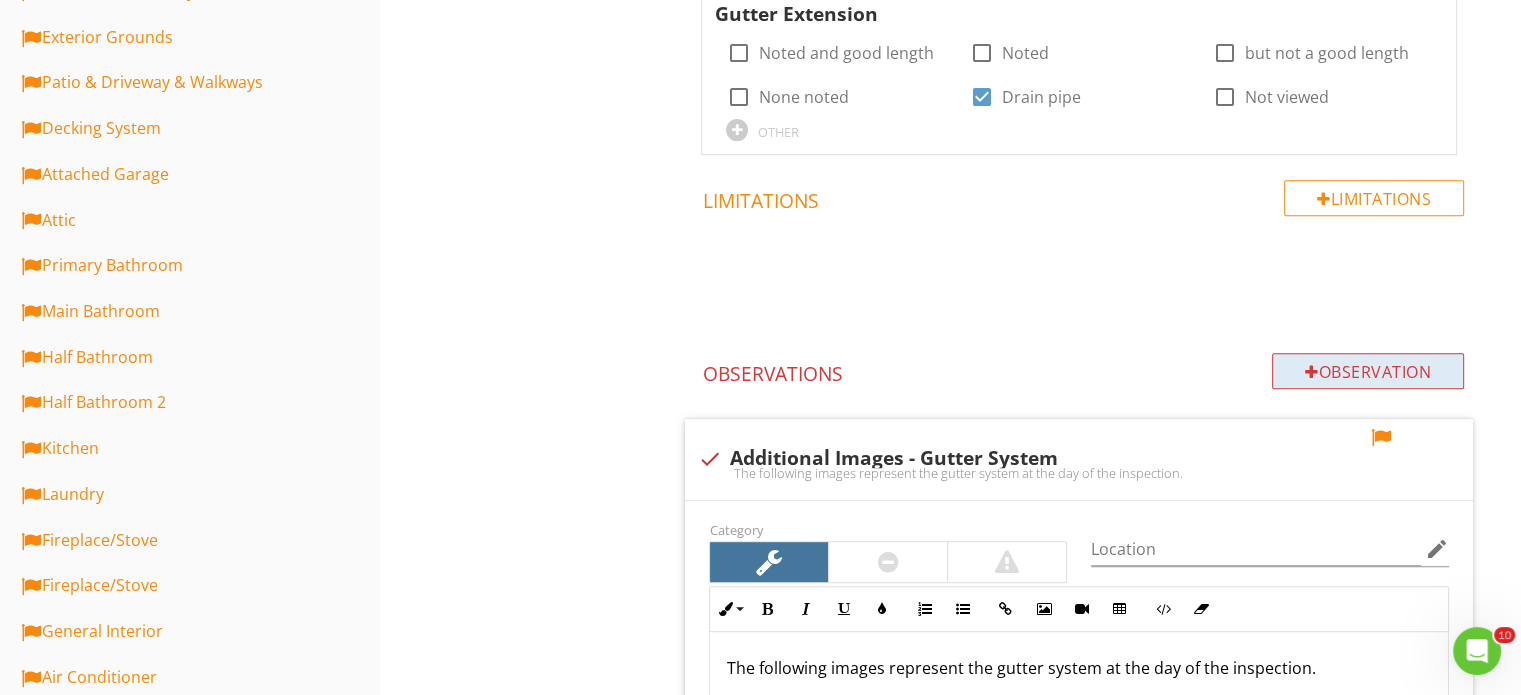 click on "Observation" at bounding box center (1368, 371) 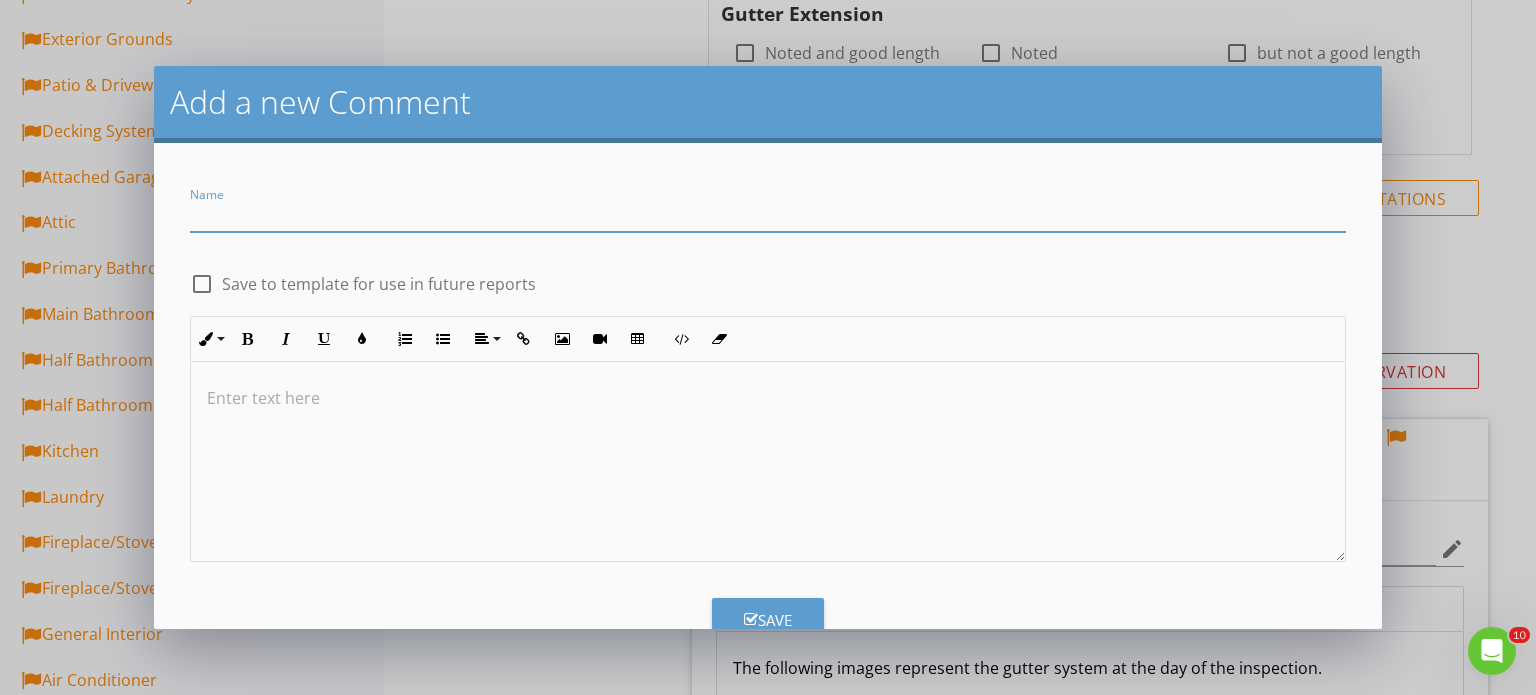 click on "Add a new Comment         Name   check_box_outline_blank Save to template for use in future reports       Inline Style XLarge Large Normal Small Light Small/Light Bold Italic Underline Colors Ordered List Unordered List Align Align Left Align Center Align Right Align Justify Insert Link Insert Image Insert Video Insert Table Code View Clear Formatting Enter text here
Save" at bounding box center (768, 347) 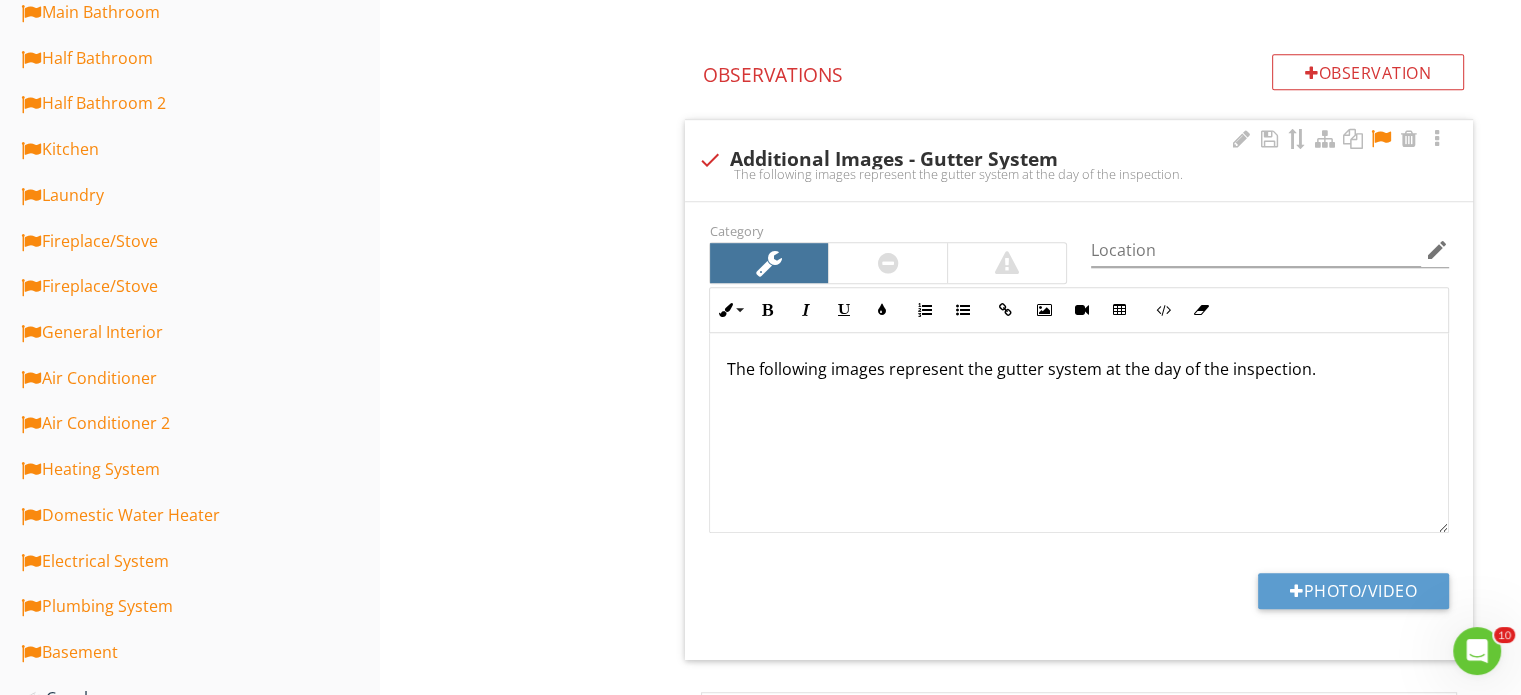 scroll, scrollTop: 1085, scrollLeft: 0, axis: vertical 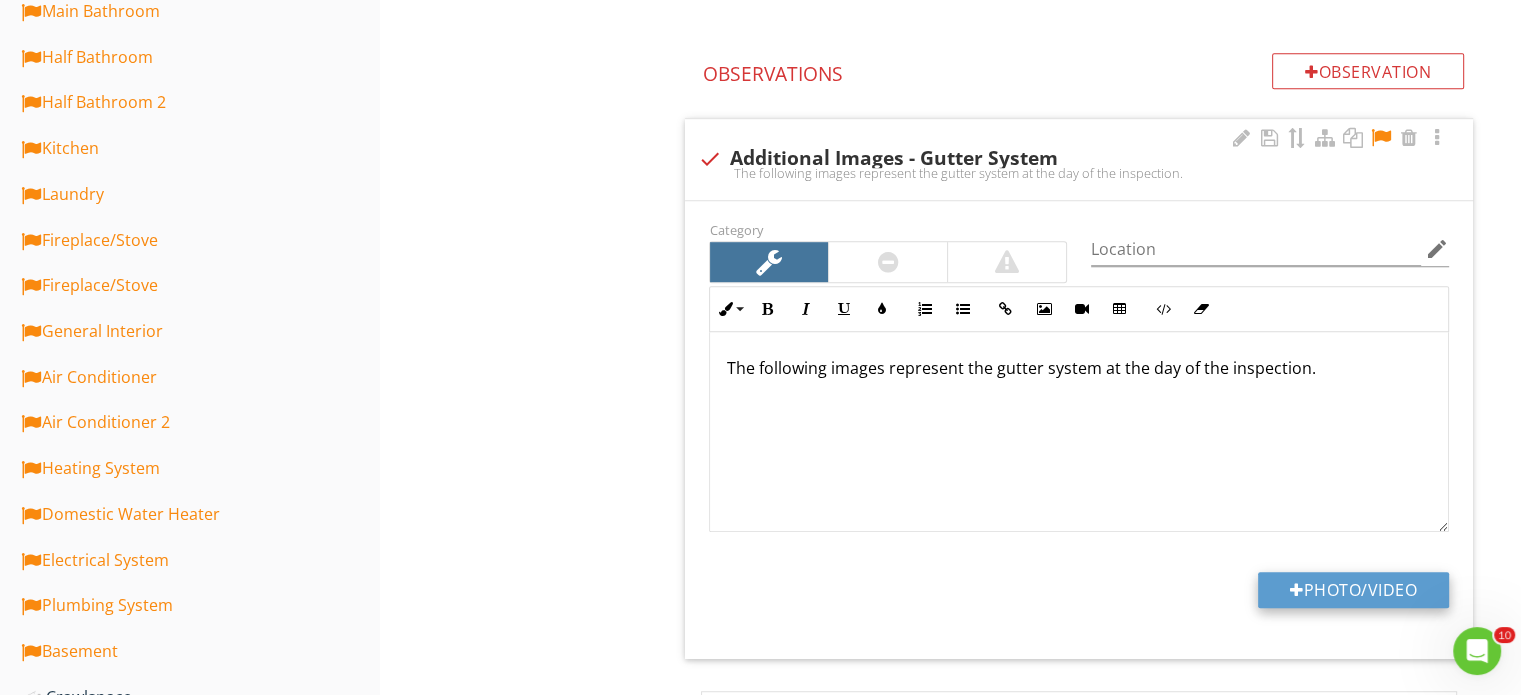 click on "Photo/Video" at bounding box center [1353, 590] 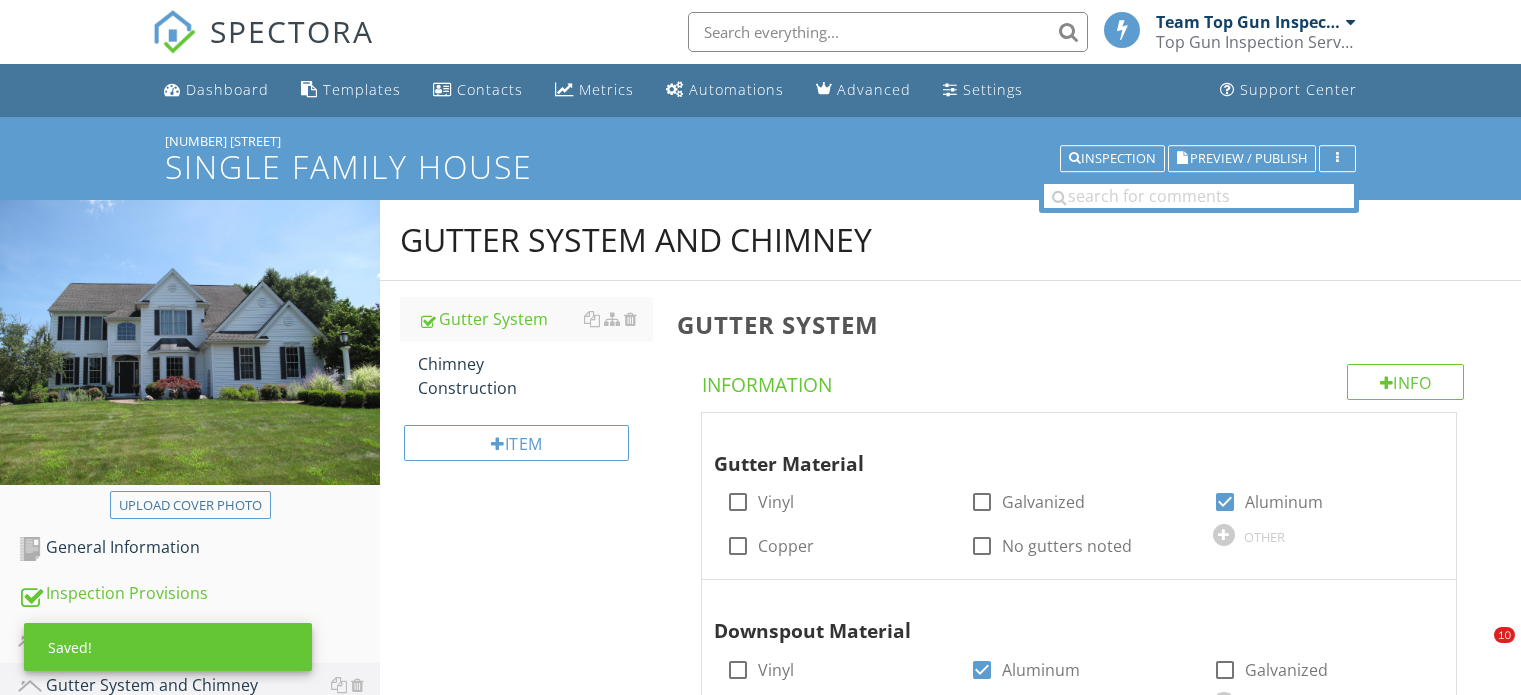 scroll, scrollTop: 985, scrollLeft: 0, axis: vertical 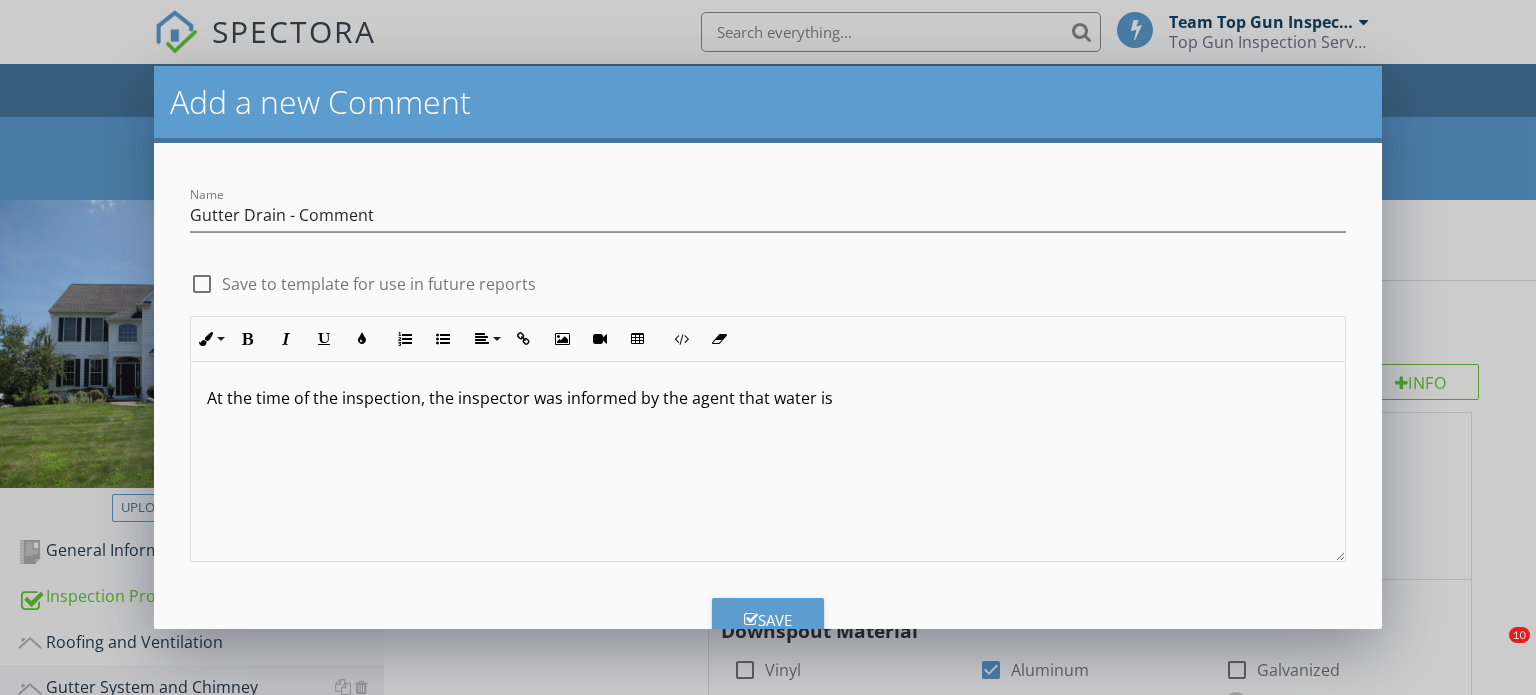type 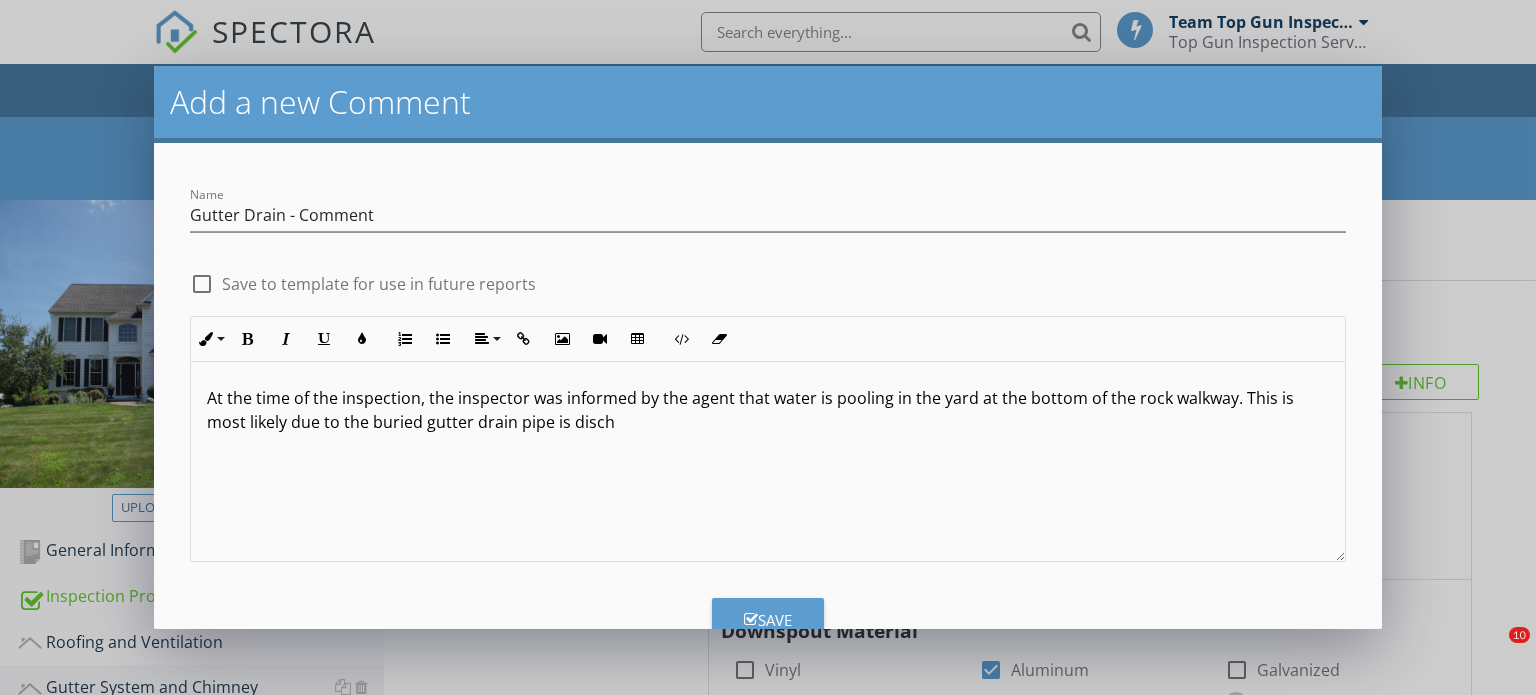 scroll, scrollTop: 985, scrollLeft: 0, axis: vertical 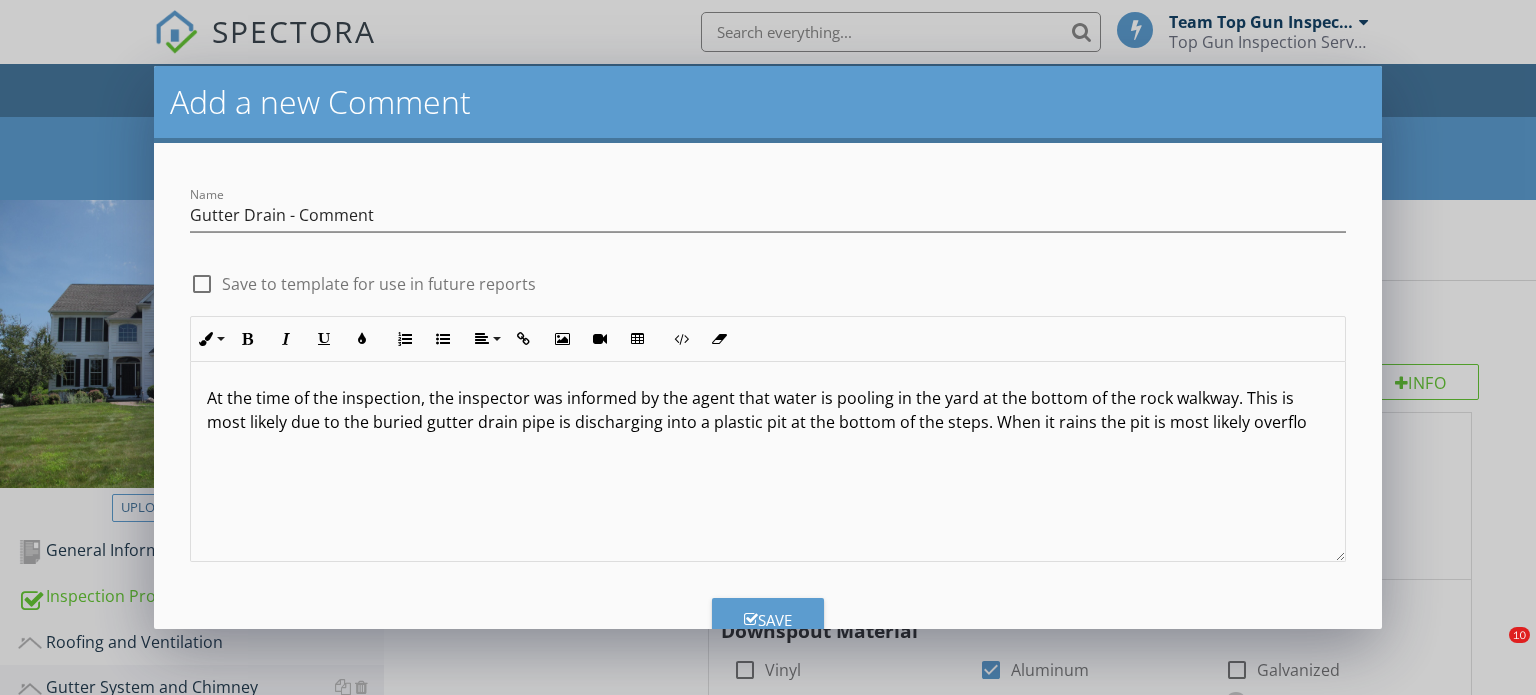type 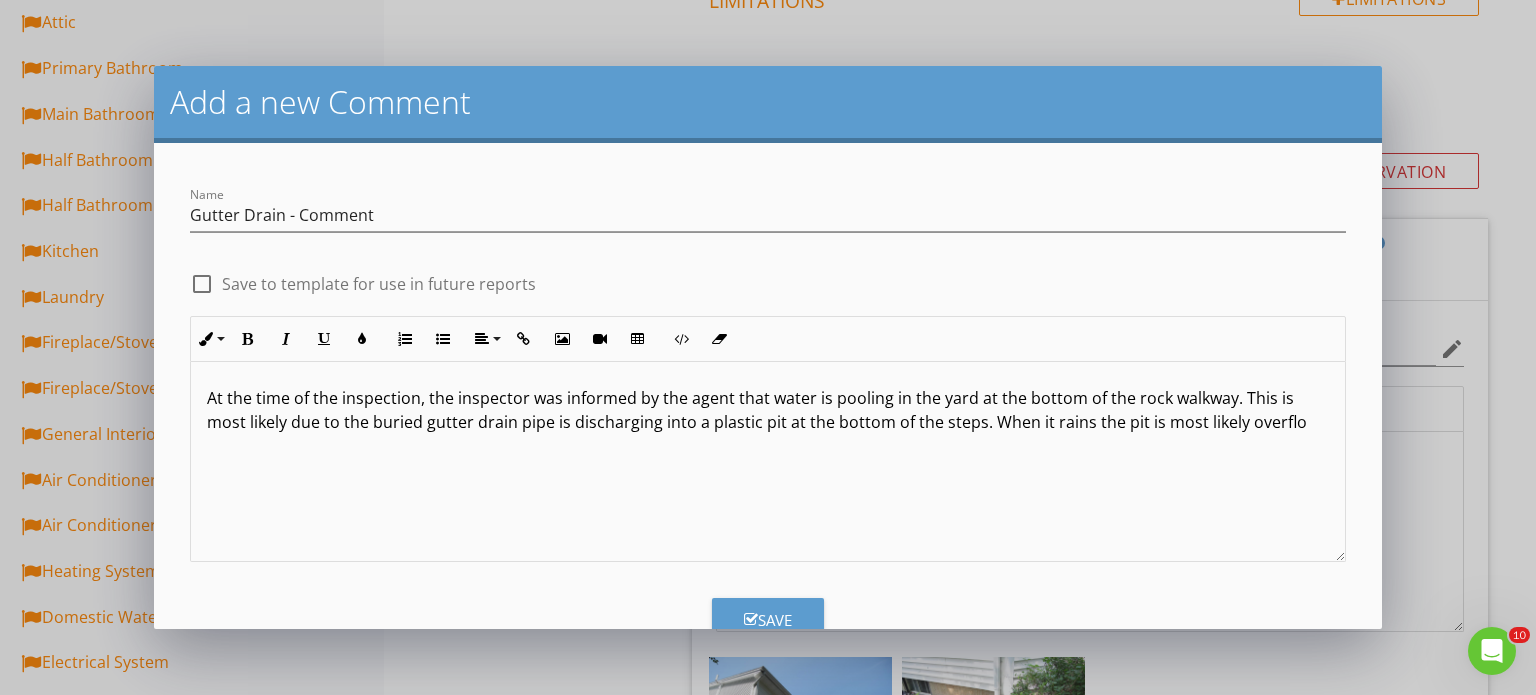 scroll, scrollTop: 0, scrollLeft: 0, axis: both 